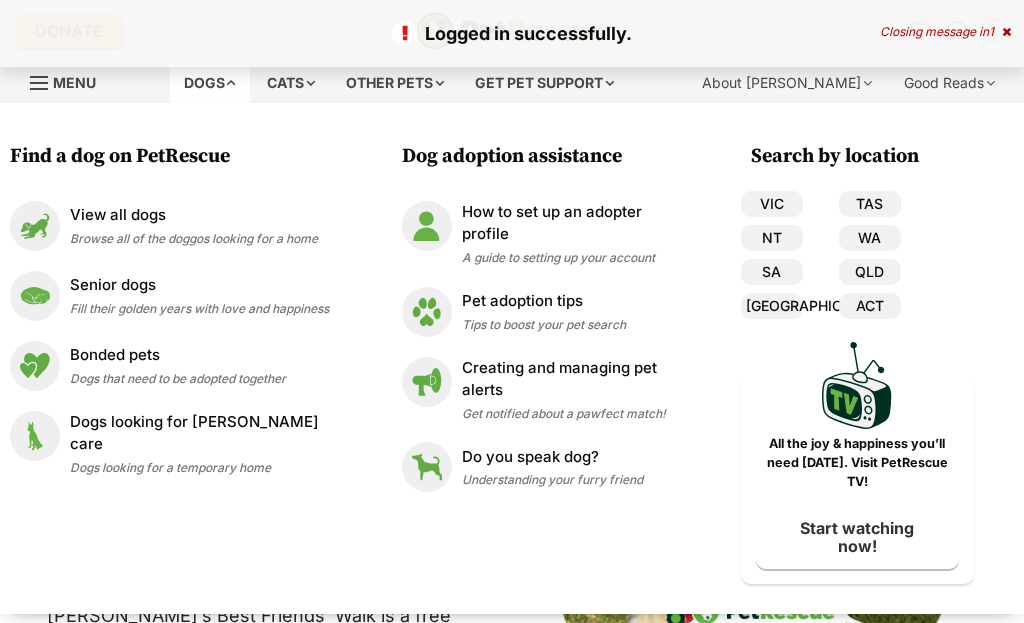 scroll, scrollTop: 0, scrollLeft: 0, axis: both 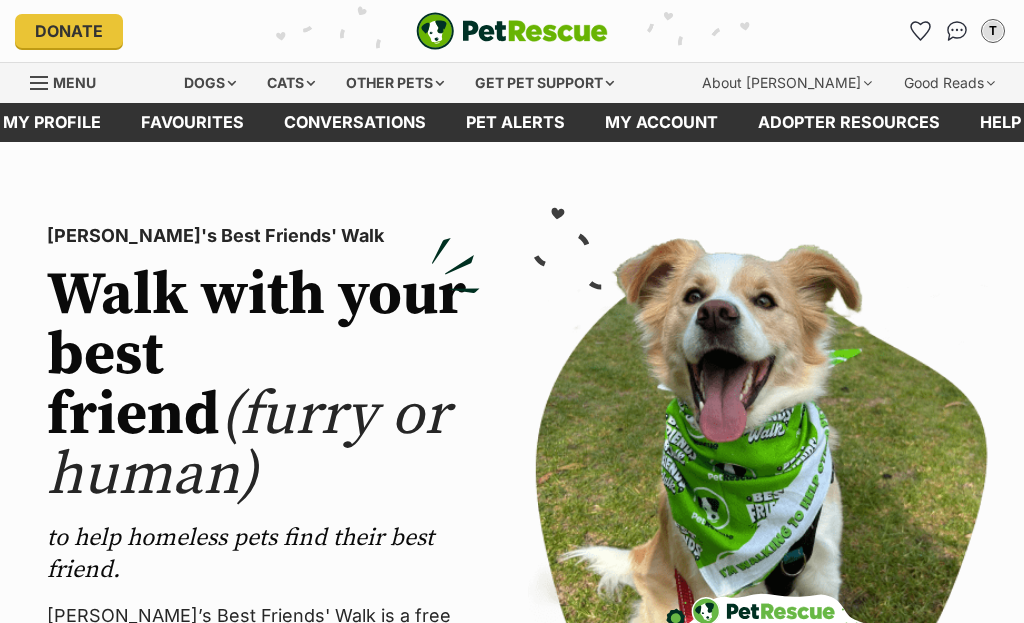 click at bounding box center [760, 539] 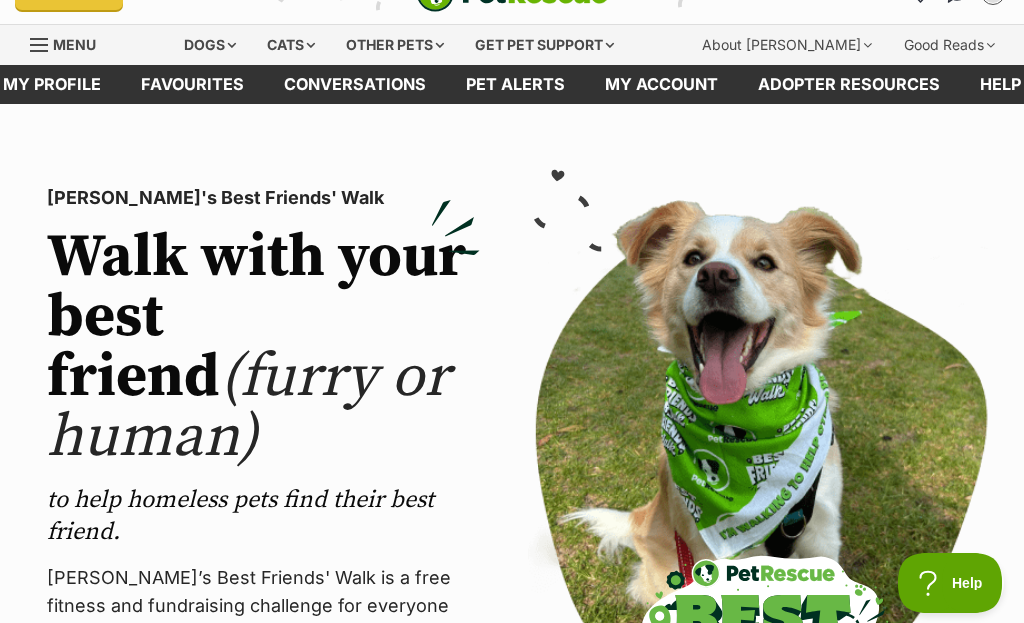 scroll, scrollTop: 0, scrollLeft: 0, axis: both 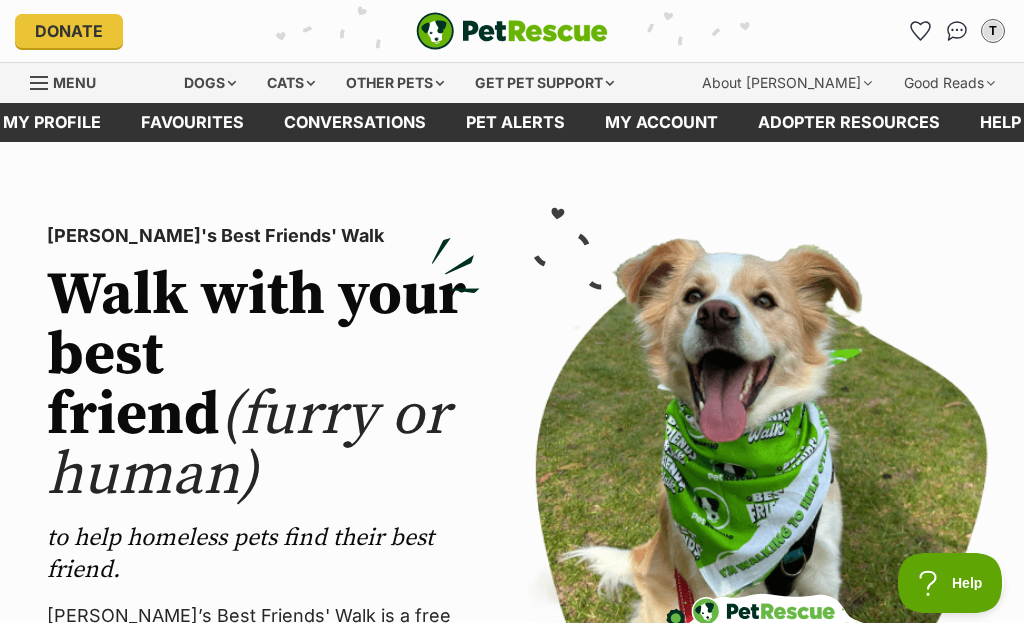 click on "Dogs" at bounding box center (210, 83) 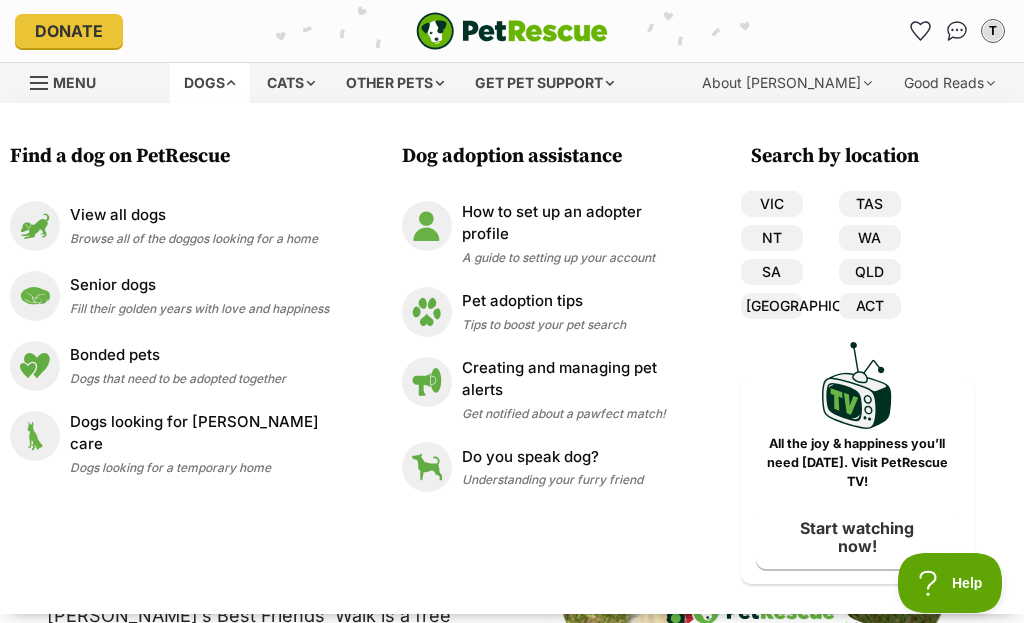 click on "Browse all of the doggos looking for a home" at bounding box center [194, 238] 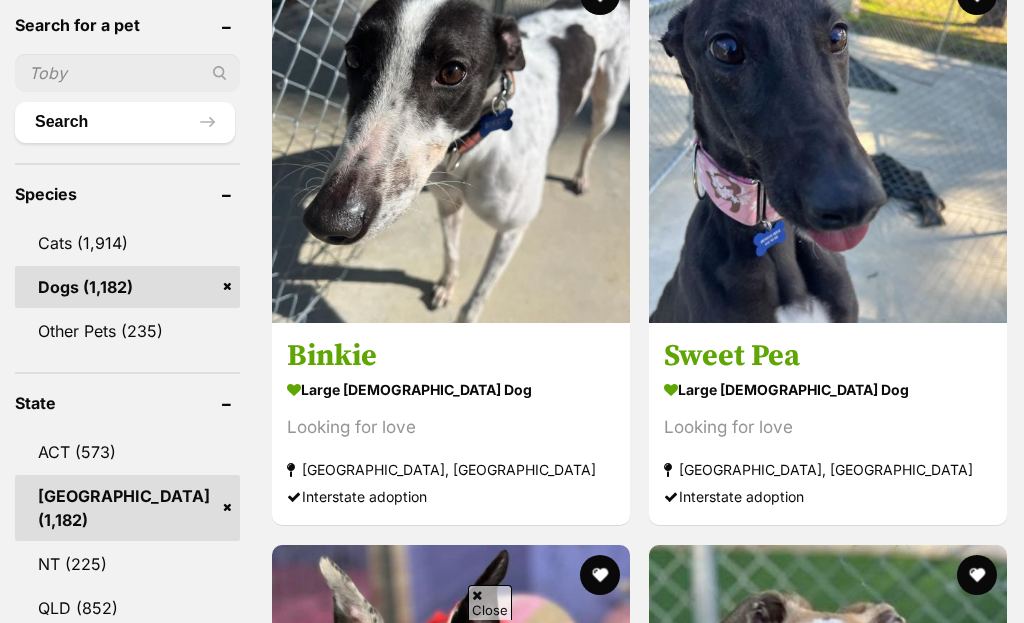scroll, scrollTop: 1136, scrollLeft: 0, axis: vertical 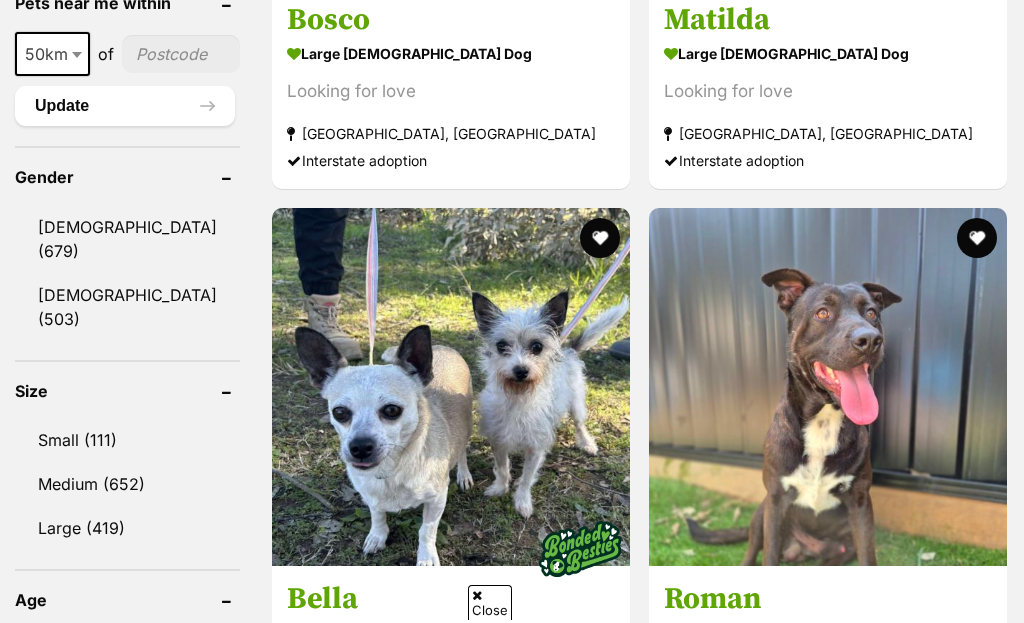 click on "Small (111)" at bounding box center (127, 440) 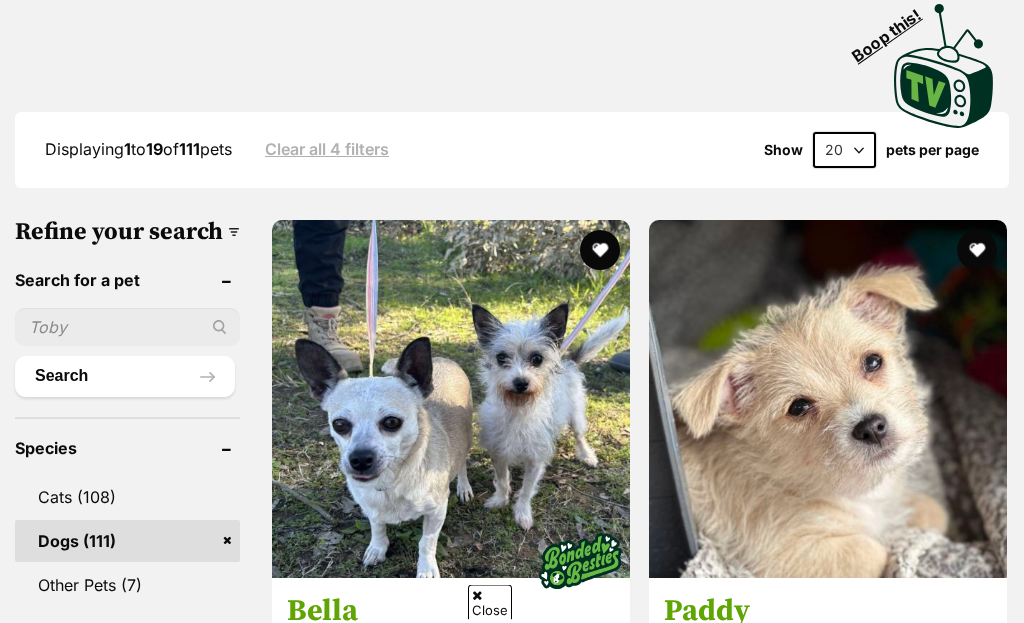scroll, scrollTop: 563, scrollLeft: 0, axis: vertical 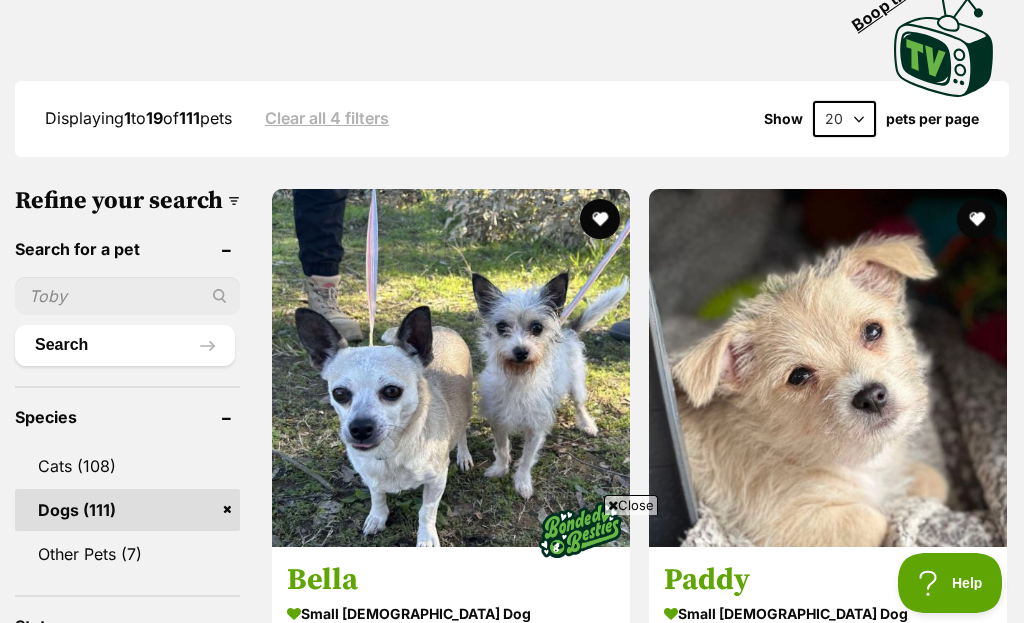 click on "small [DEMOGRAPHIC_DATA] Dog" at bounding box center [451, 613] 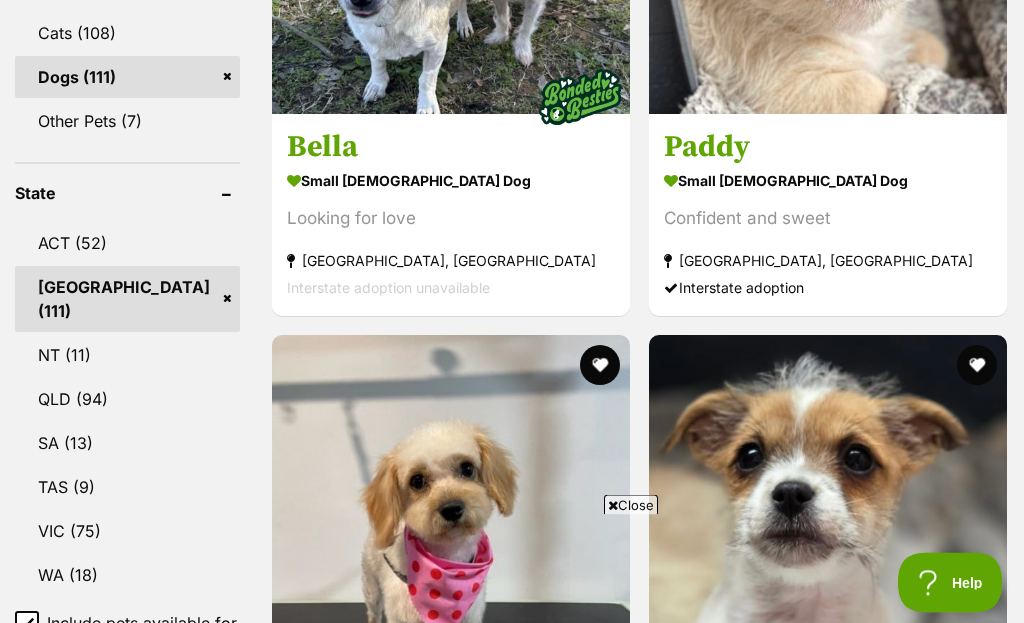 scroll, scrollTop: 999, scrollLeft: 0, axis: vertical 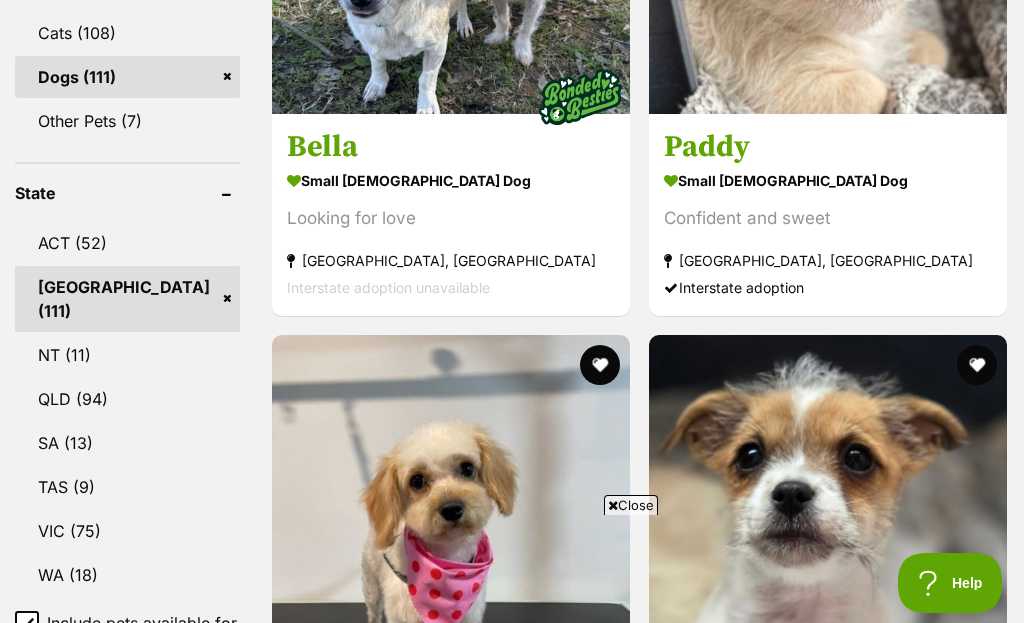 click on "small [DEMOGRAPHIC_DATA] Dog" at bounding box center [828, 759] 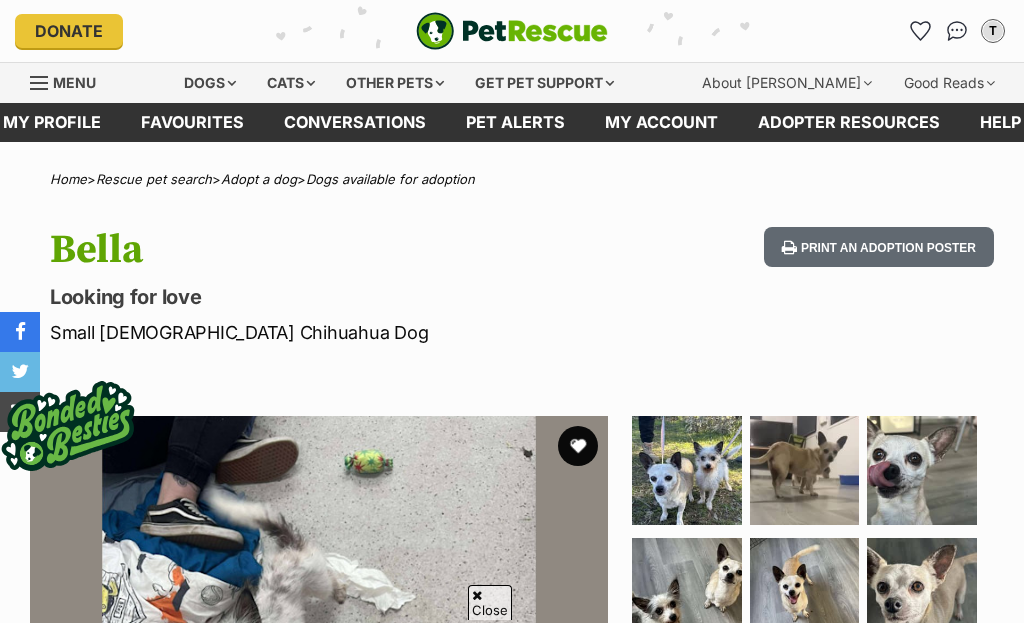 scroll, scrollTop: 909, scrollLeft: 0, axis: vertical 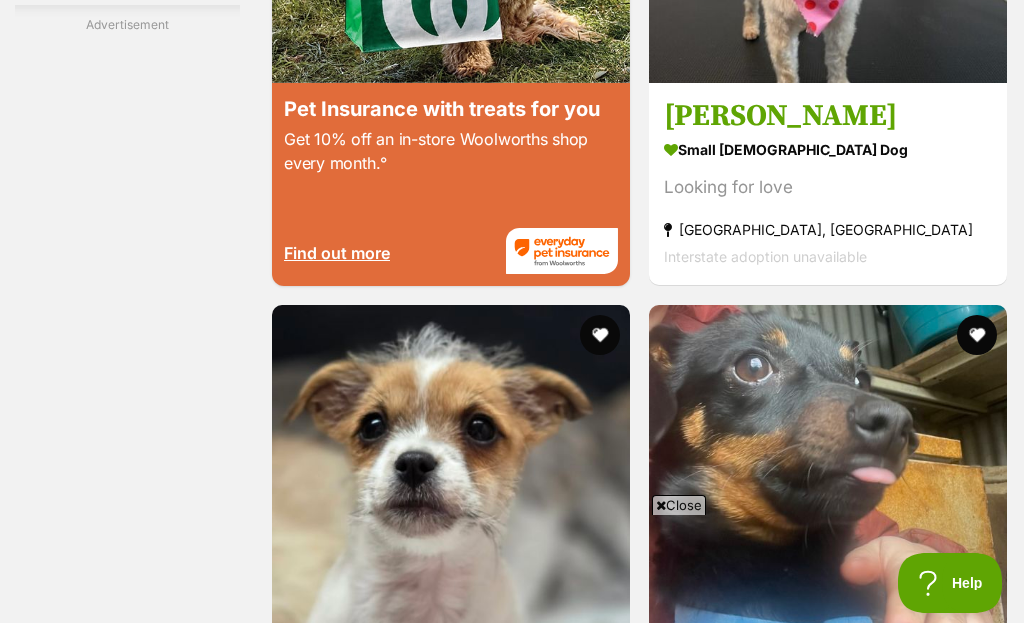 click on "Next" at bounding box center (640, 3007) 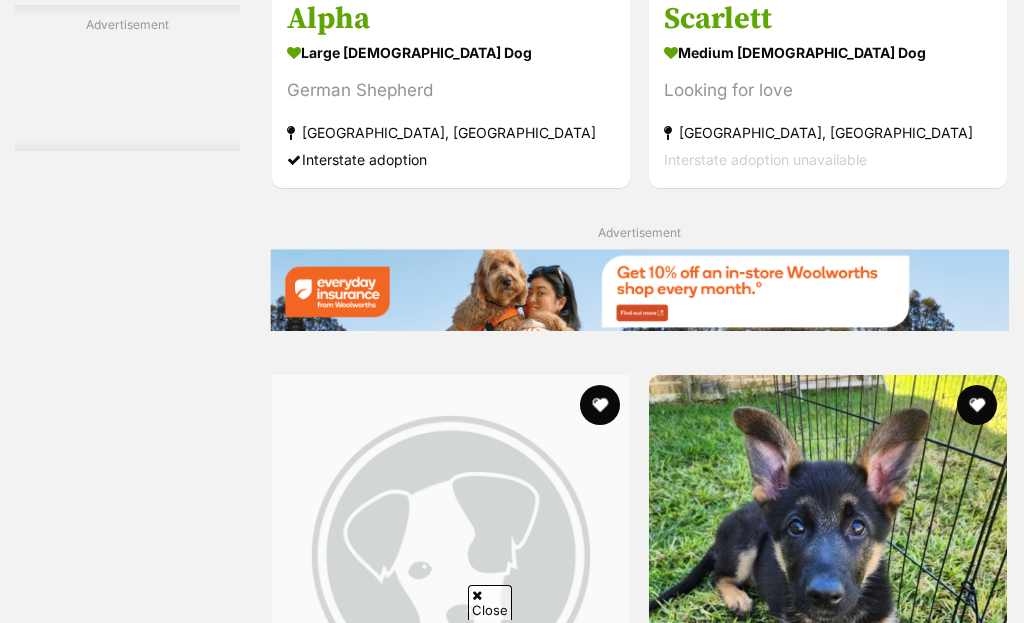 scroll, scrollTop: 4209, scrollLeft: 0, axis: vertical 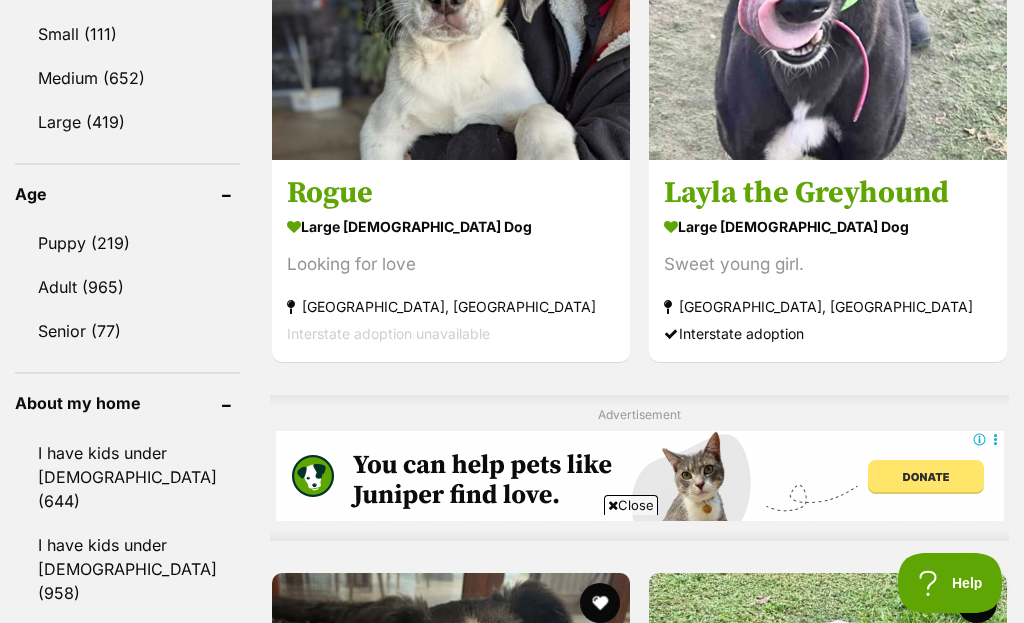 click on "Small (111)" at bounding box center (127, 34) 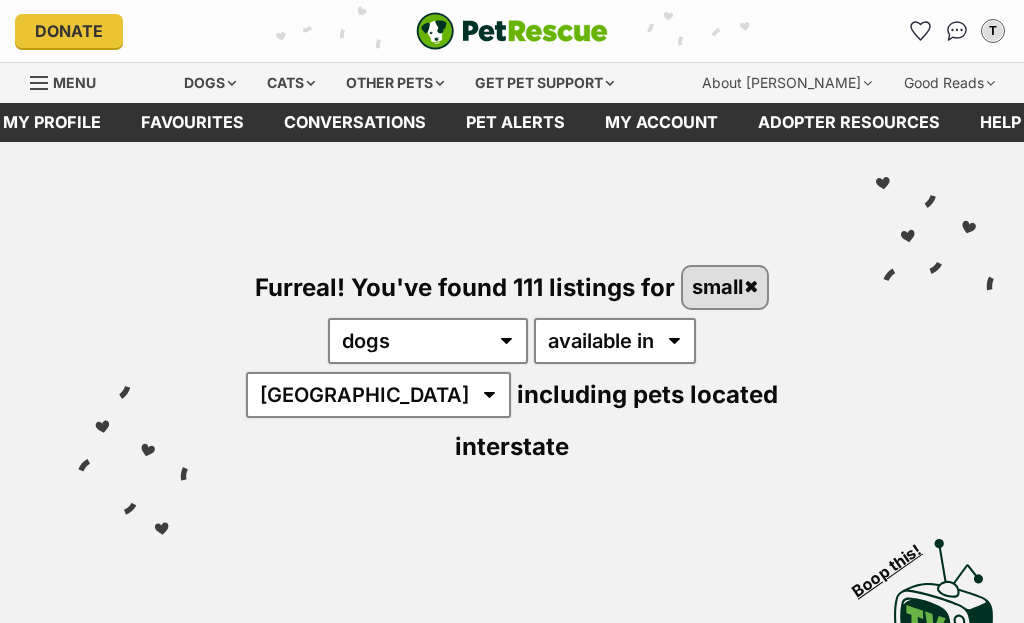 scroll, scrollTop: 0, scrollLeft: 0, axis: both 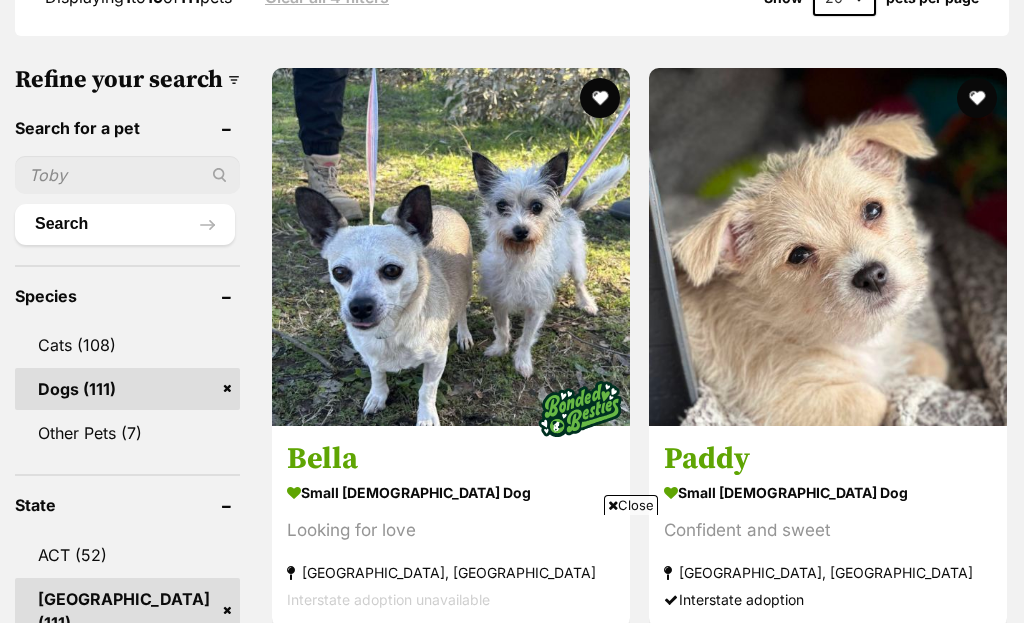 click on "small [DEMOGRAPHIC_DATA] Dog" at bounding box center (828, 492) 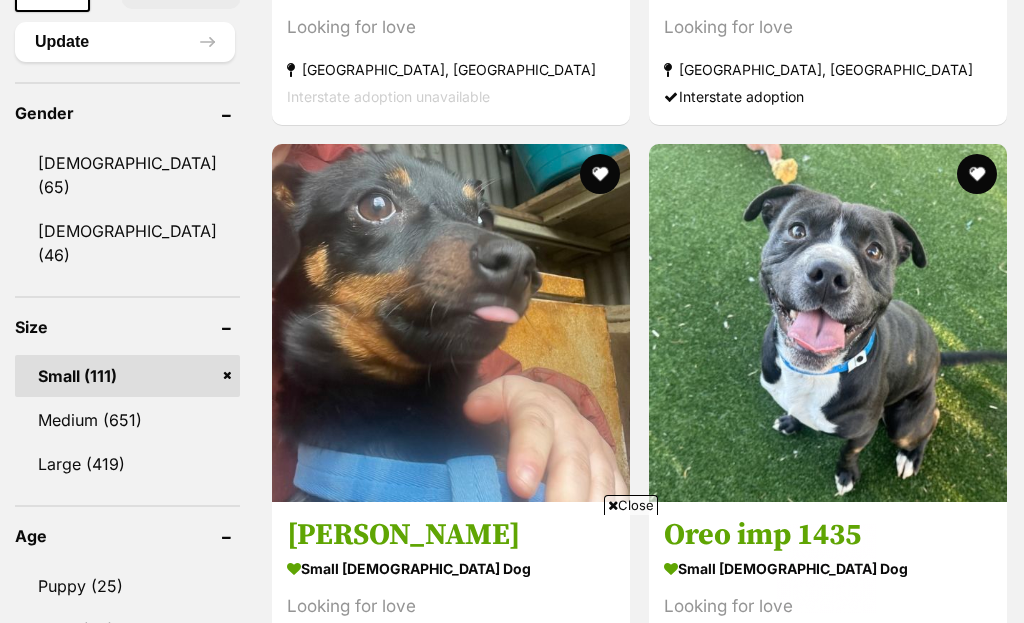 scroll, scrollTop: 1910, scrollLeft: 0, axis: vertical 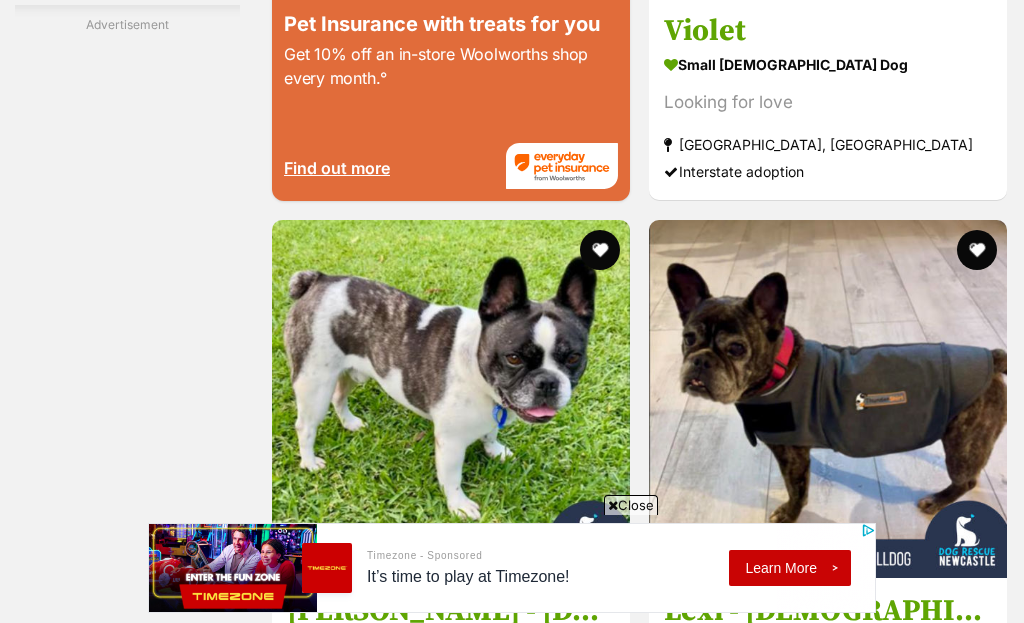 click on "Next" at bounding box center [640, 2922] 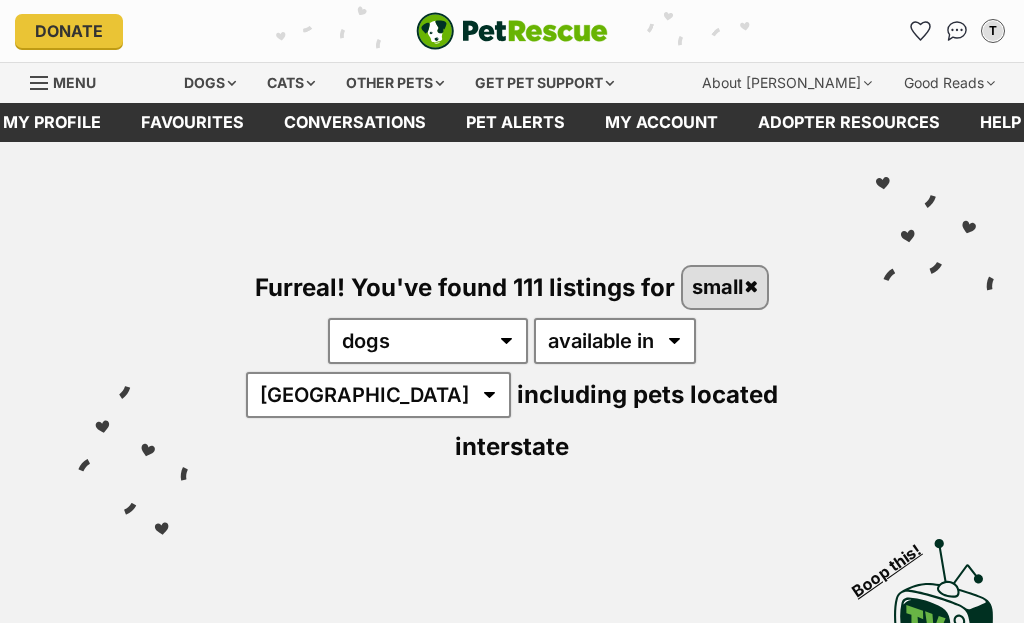 scroll, scrollTop: 186, scrollLeft: 0, axis: vertical 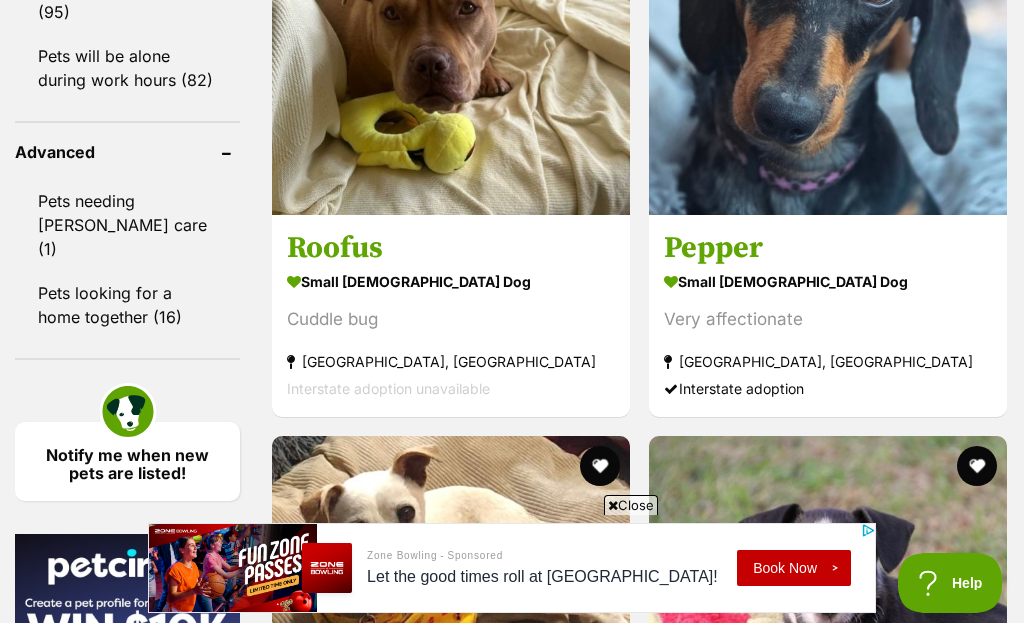 click on "Boo" at bounding box center [451, 2154] 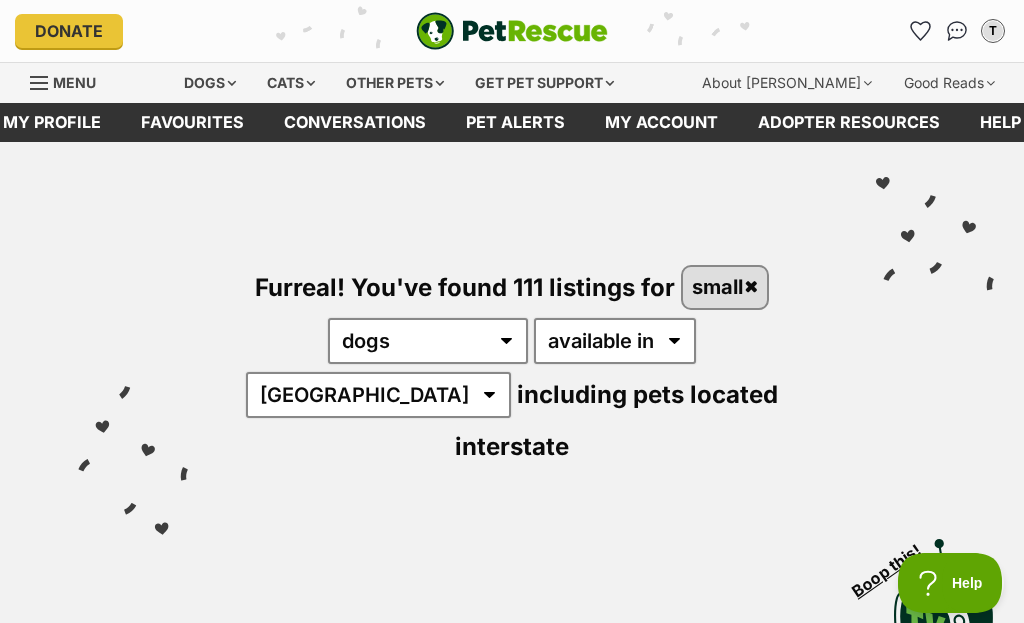 scroll, scrollTop: 0, scrollLeft: 0, axis: both 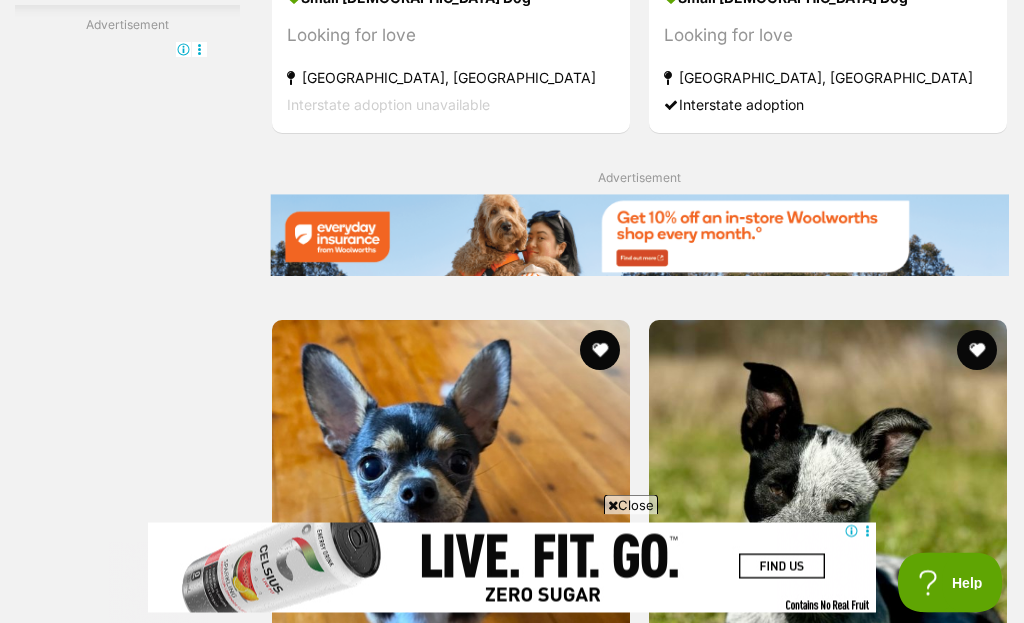 click on "Next" at bounding box center (721, 2856) 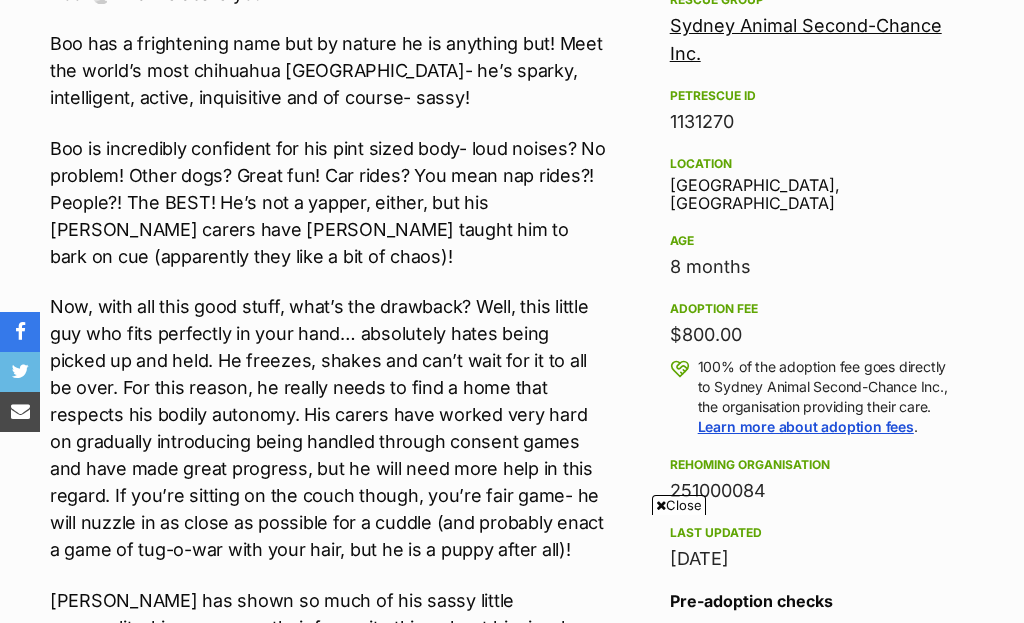 scroll, scrollTop: 1167, scrollLeft: 0, axis: vertical 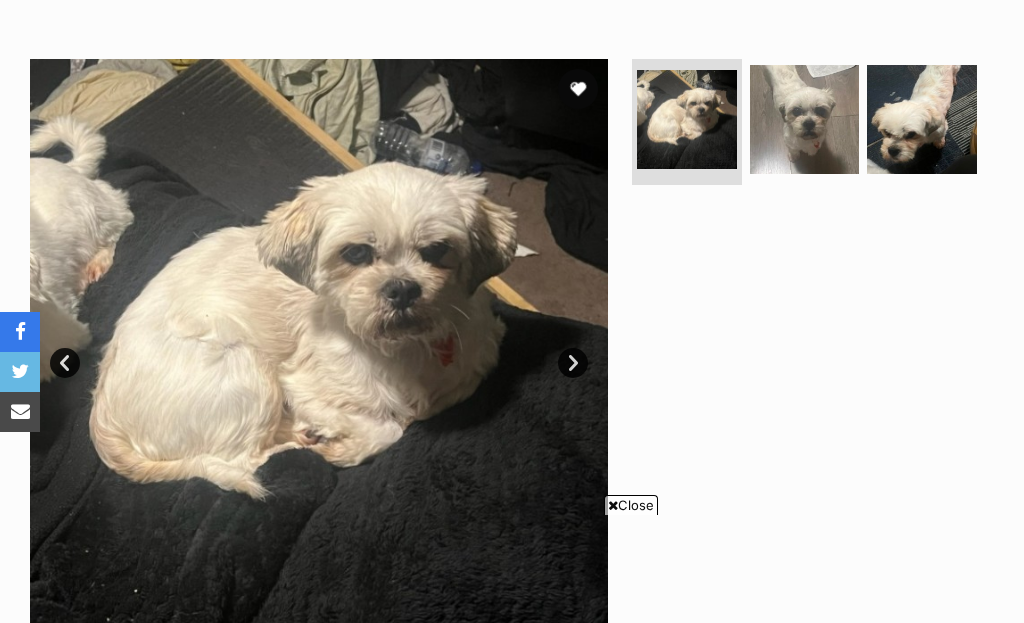 click at bounding box center [805, 120] 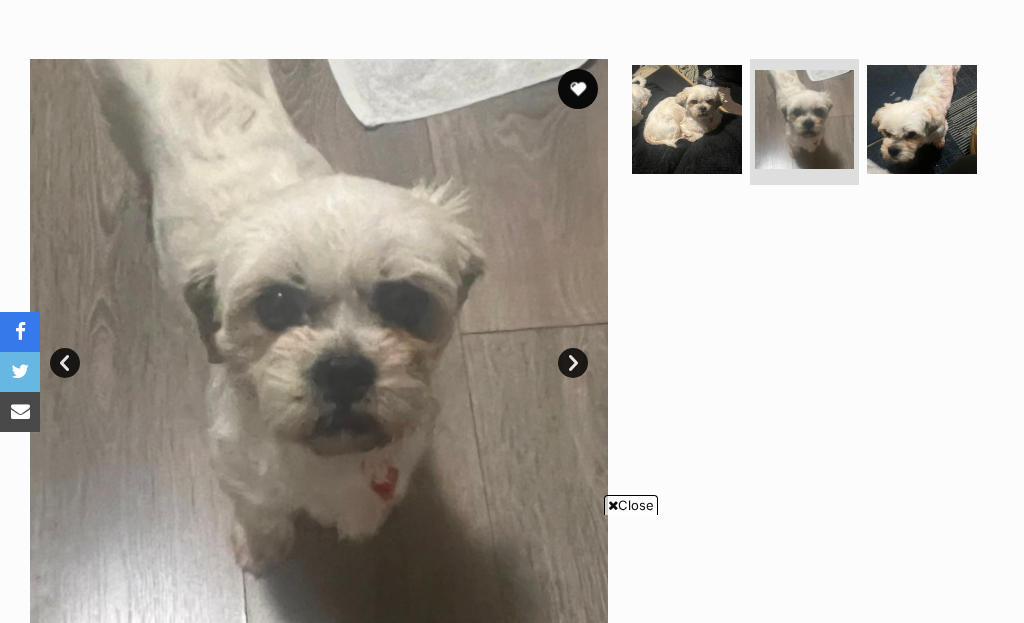 click at bounding box center (805, 120) 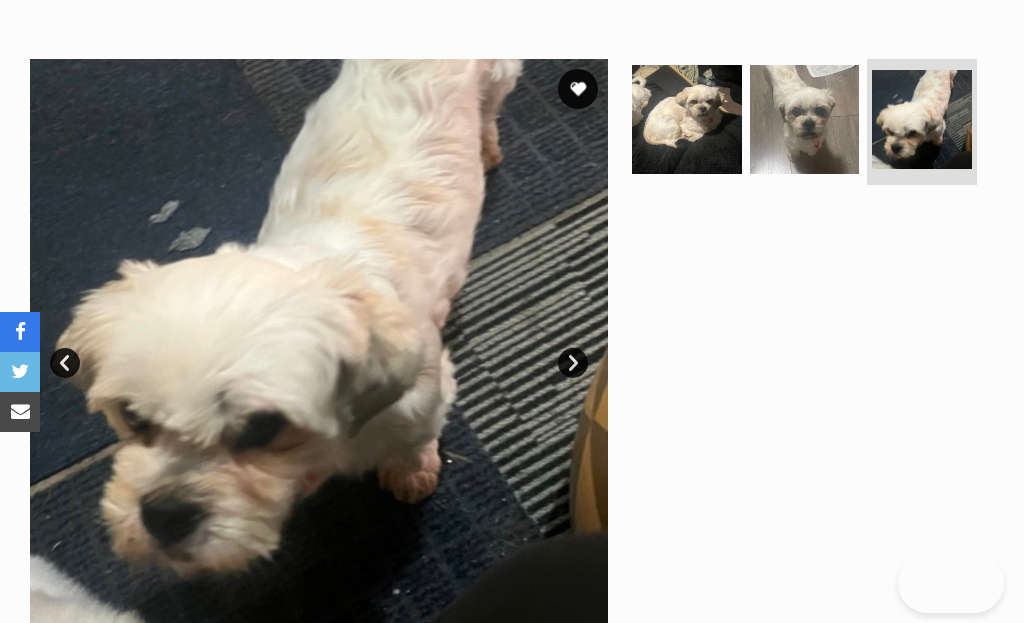 scroll, scrollTop: 0, scrollLeft: 0, axis: both 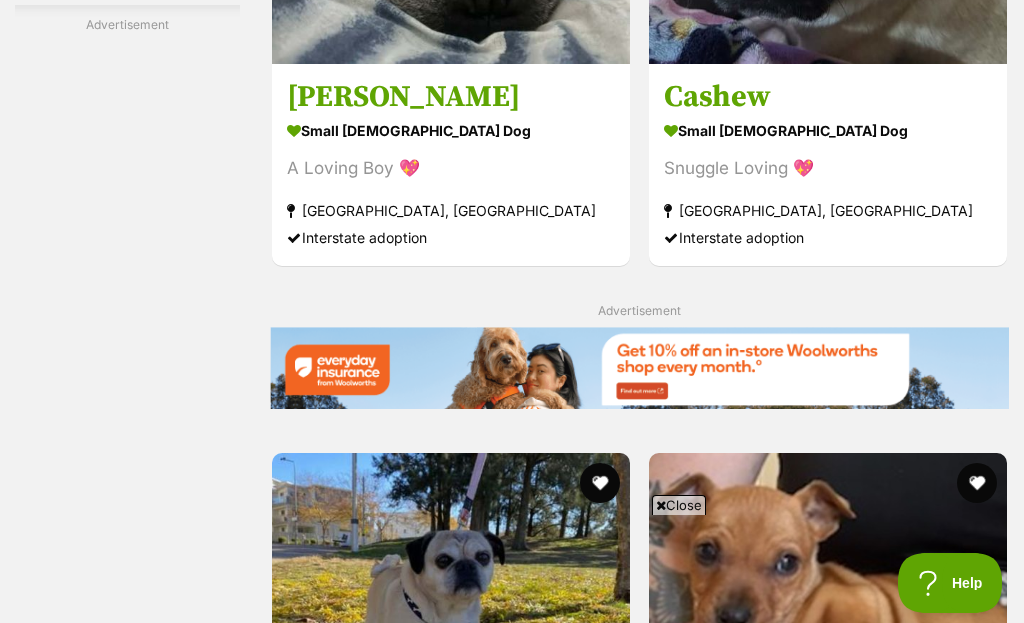 click on "Next" at bounding box center [721, 2988] 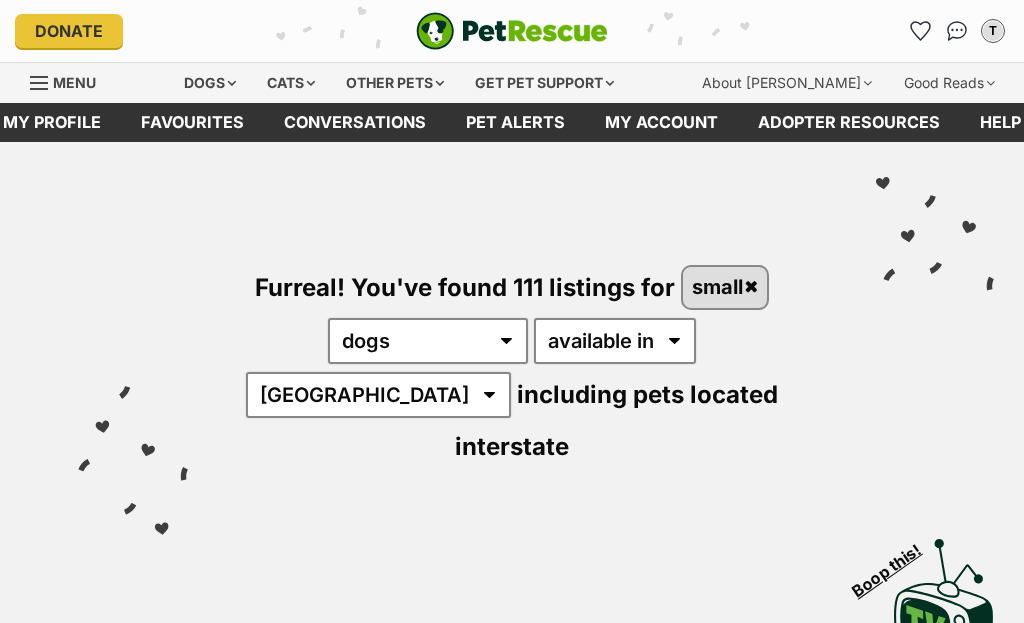 scroll, scrollTop: 0, scrollLeft: 0, axis: both 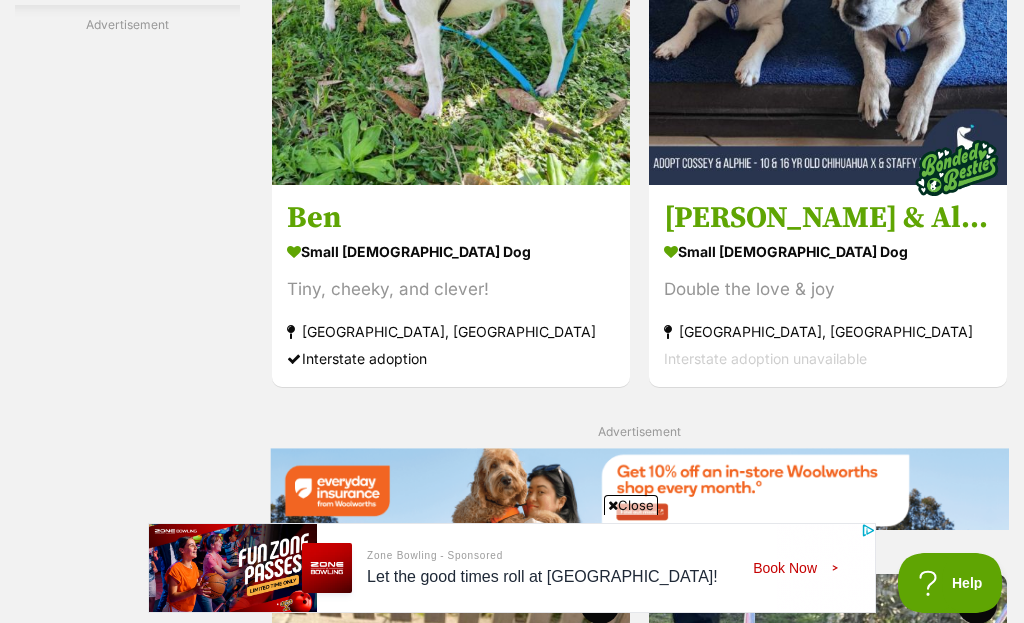 click on "Next" at bounding box center (721, 3109) 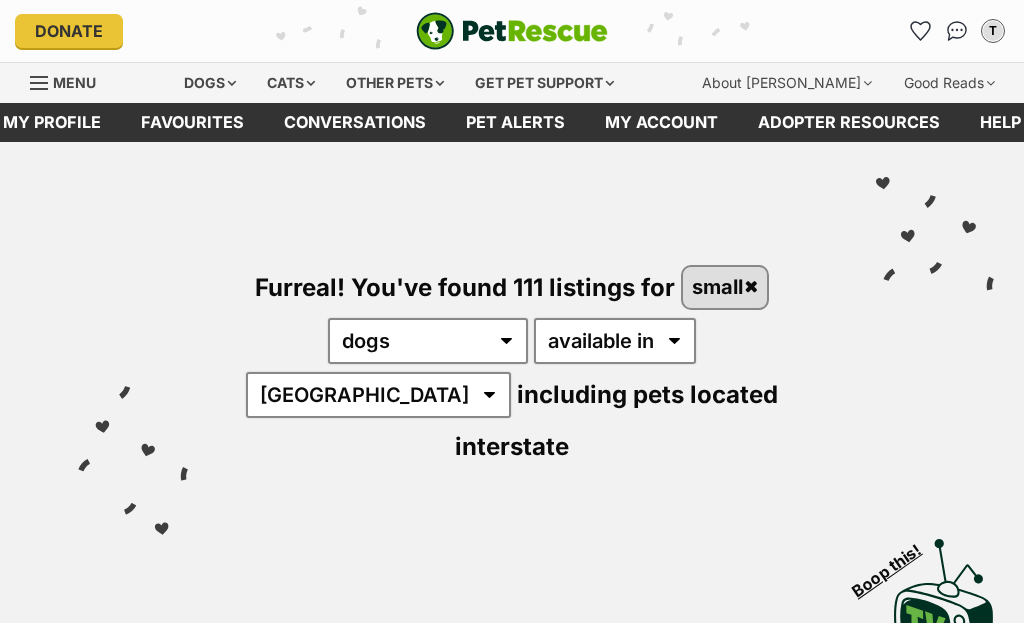 scroll, scrollTop: 0, scrollLeft: 0, axis: both 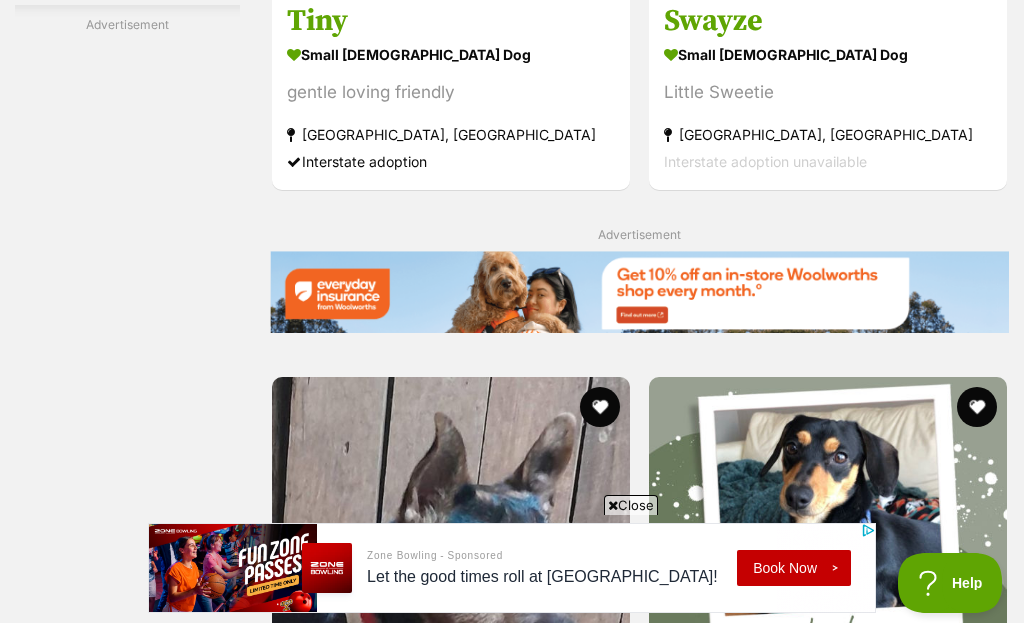 click on "Next" at bounding box center [721, 2912] 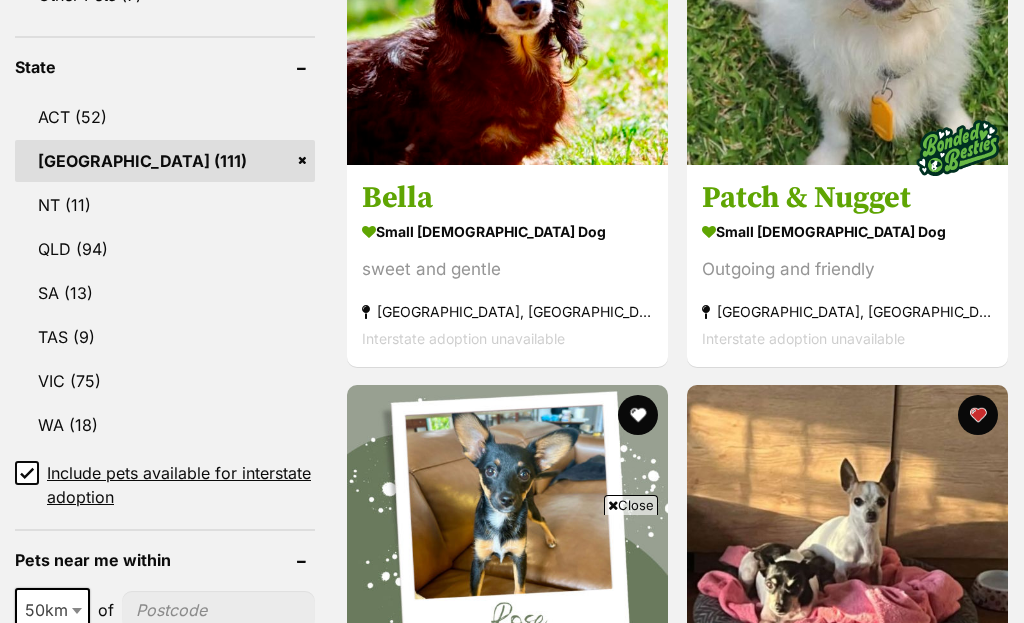 scroll, scrollTop: 1215, scrollLeft: 0, axis: vertical 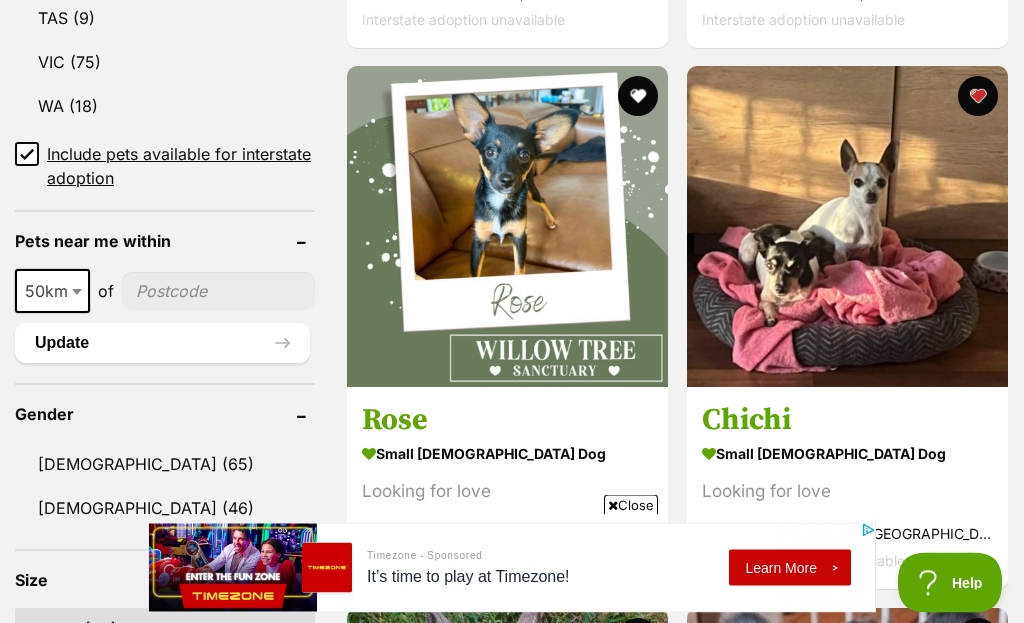 click on "Chichi" at bounding box center (847, 421) 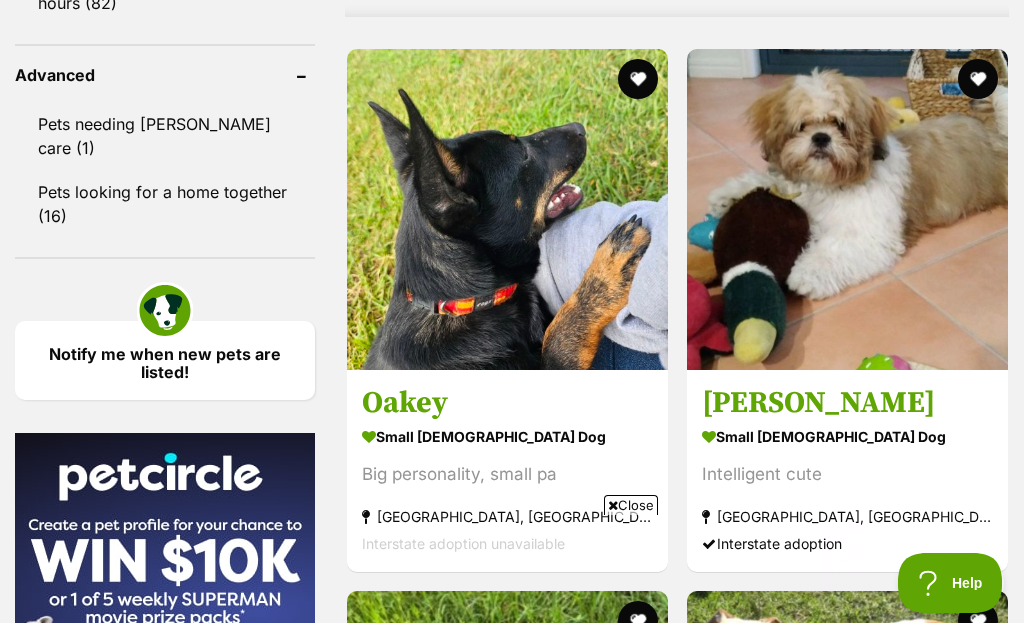 scroll, scrollTop: 0, scrollLeft: 0, axis: both 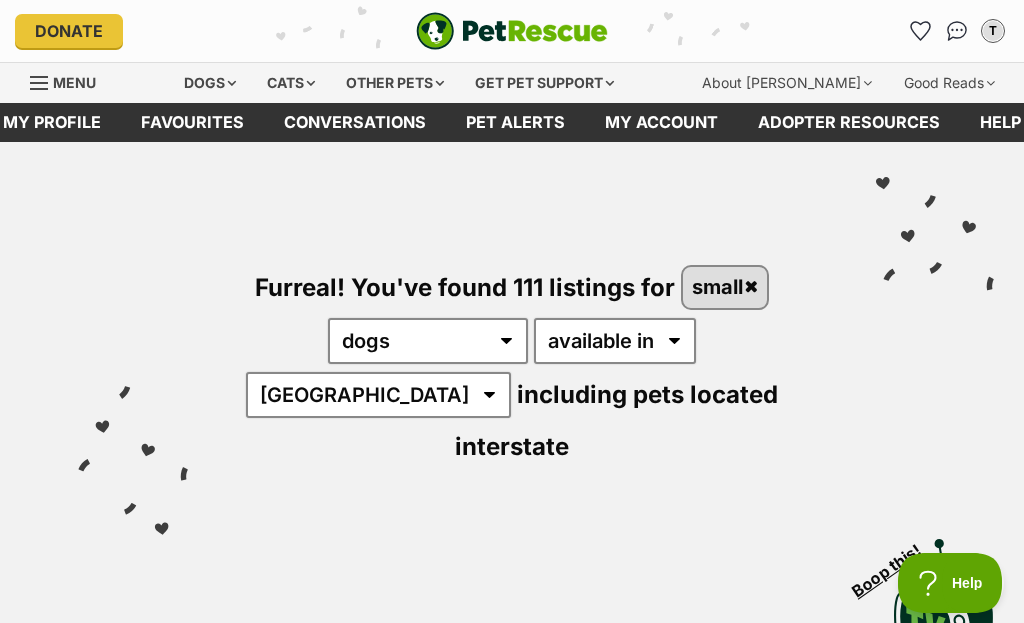 click at bounding box center (921, 31) 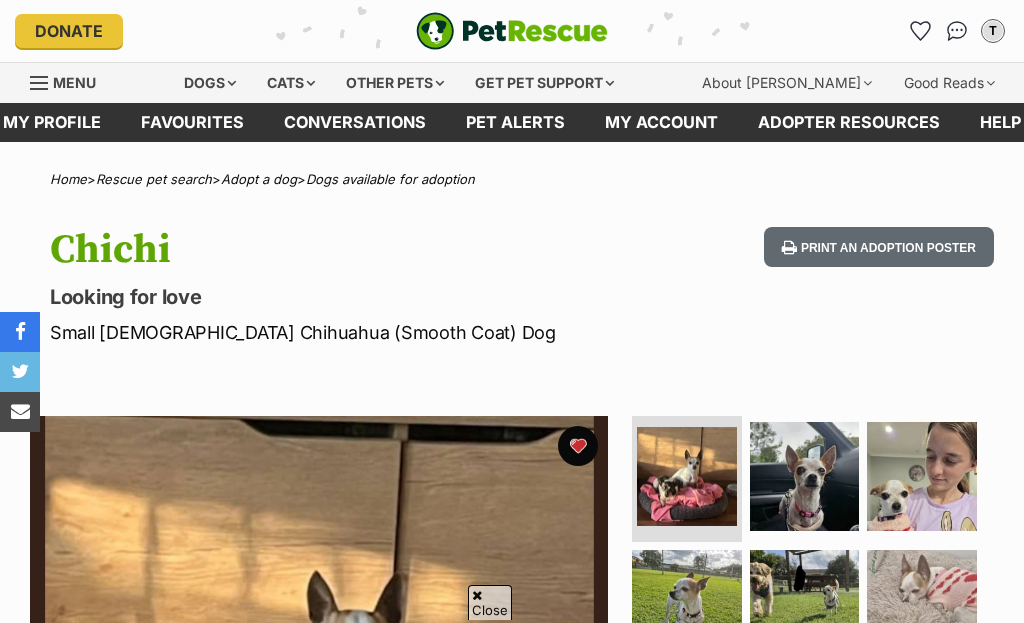 scroll, scrollTop: 782, scrollLeft: 0, axis: vertical 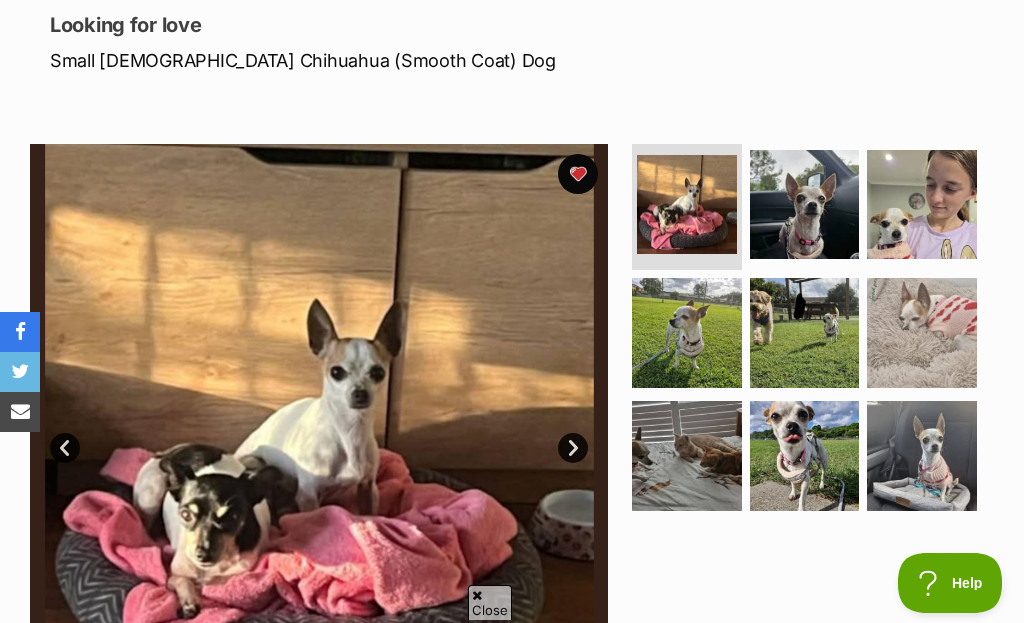 click at bounding box center (805, 205) 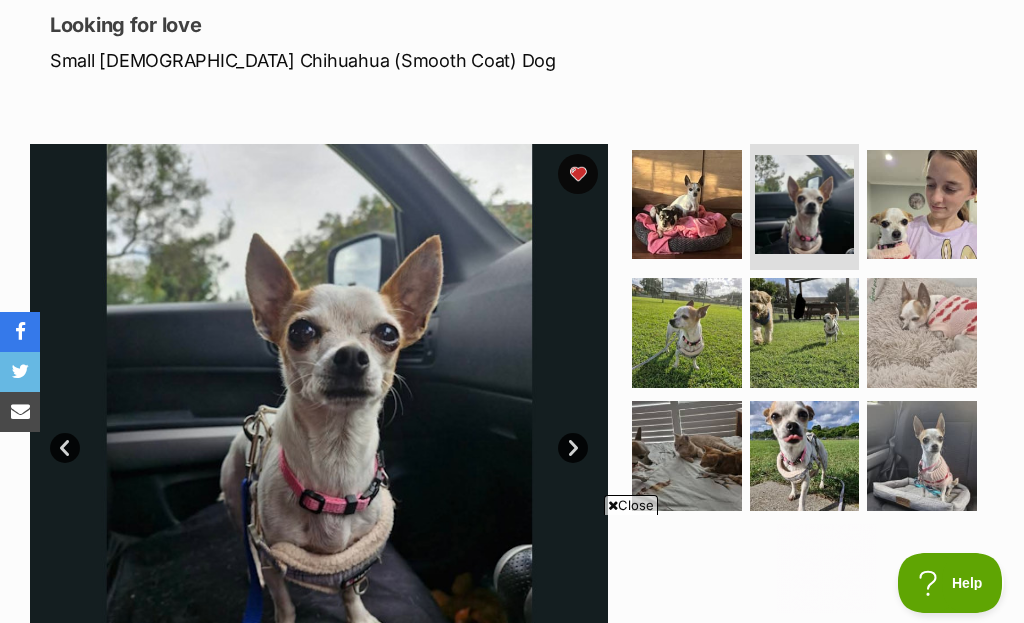 scroll, scrollTop: 0, scrollLeft: 0, axis: both 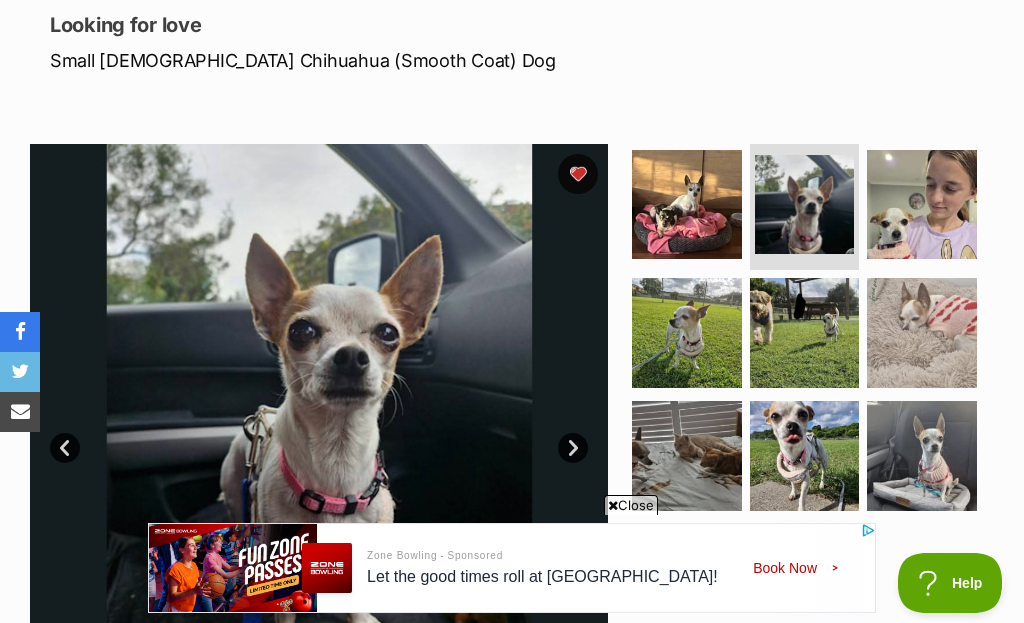 click at bounding box center (922, 205) 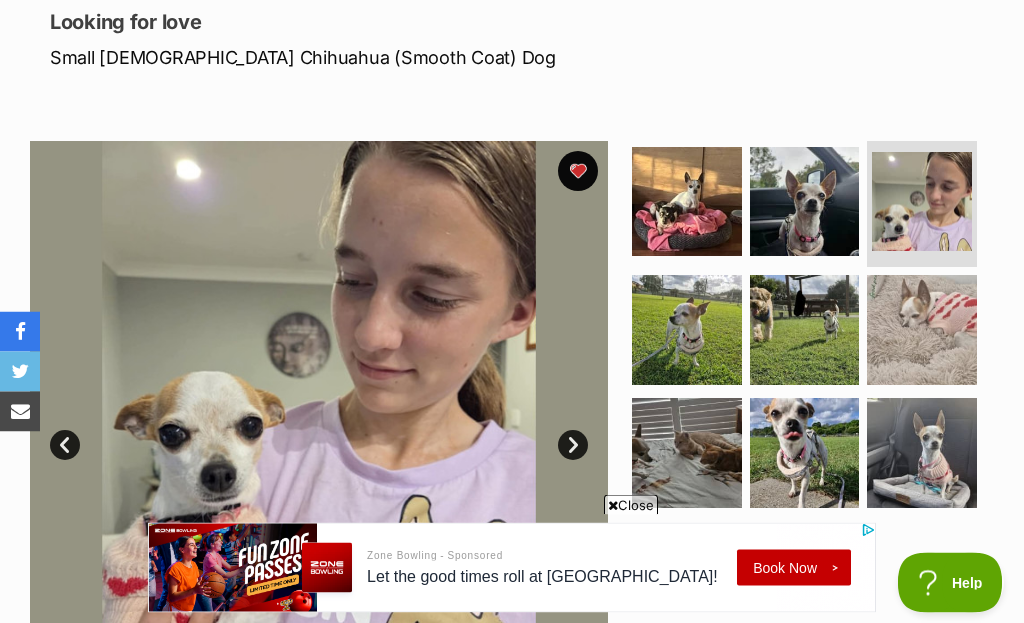 scroll, scrollTop: 275, scrollLeft: 0, axis: vertical 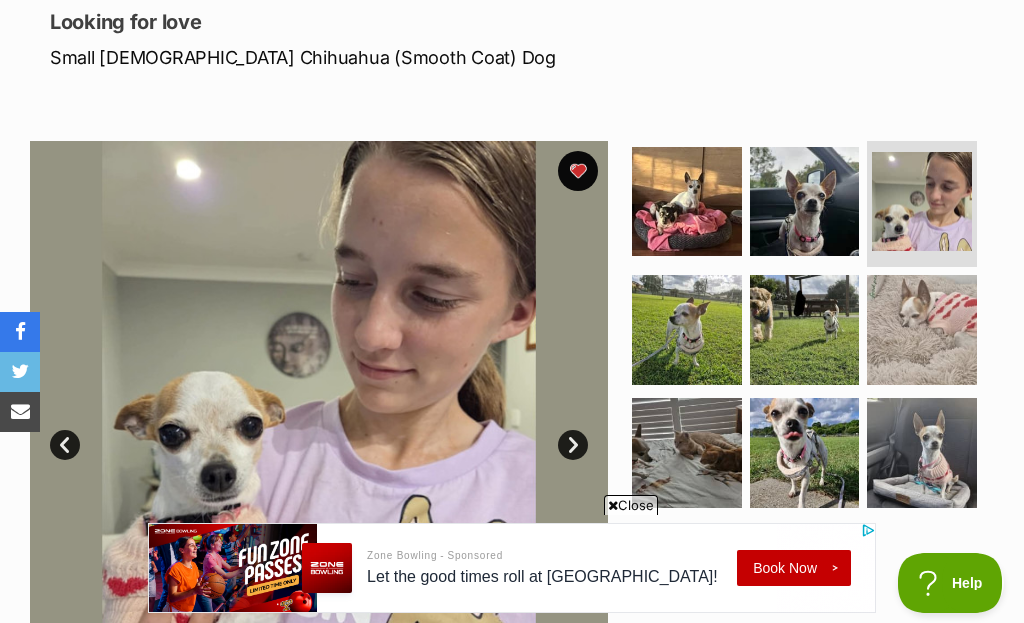 click at bounding box center [687, 330] 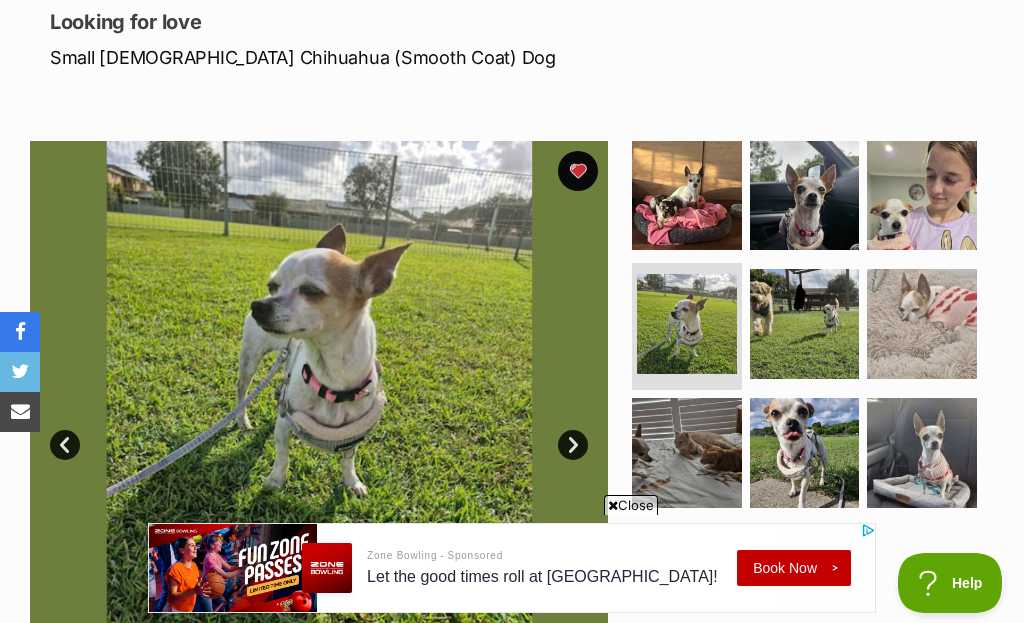 click at bounding box center [805, 324] 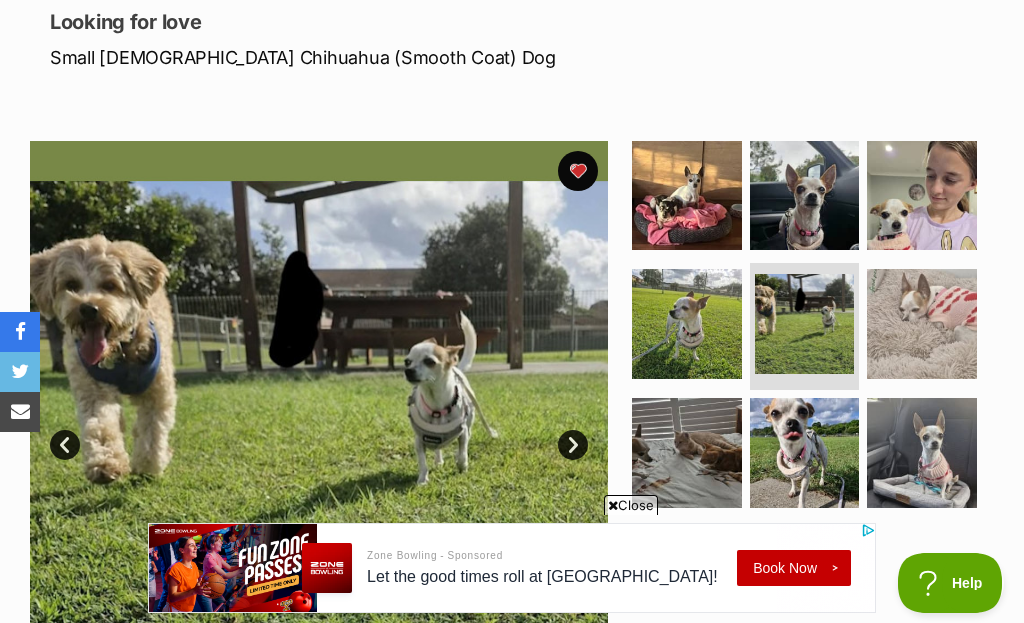 click at bounding box center [922, 324] 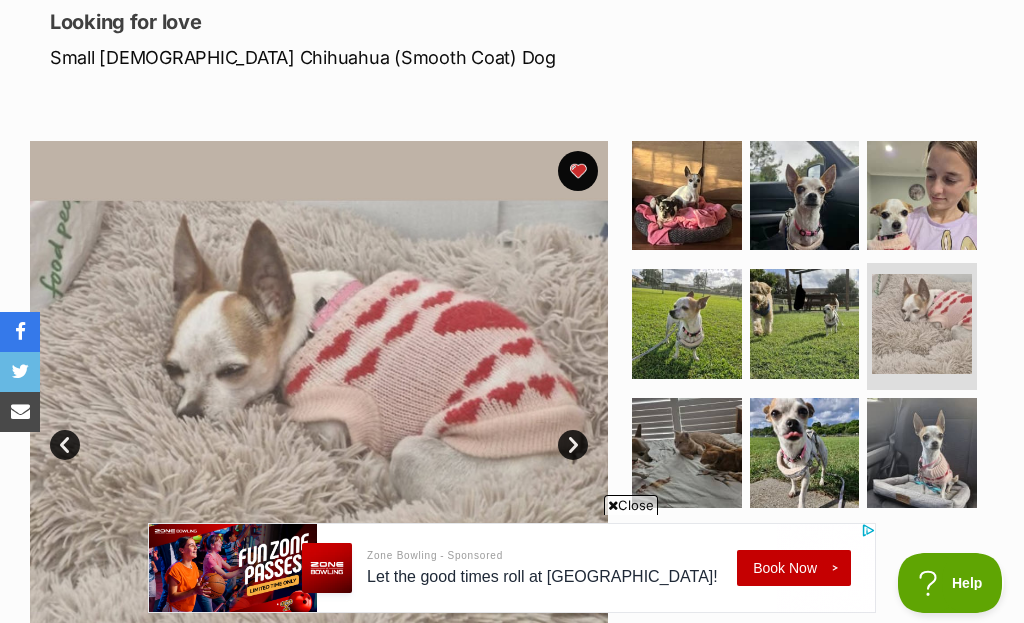 click at bounding box center [687, 453] 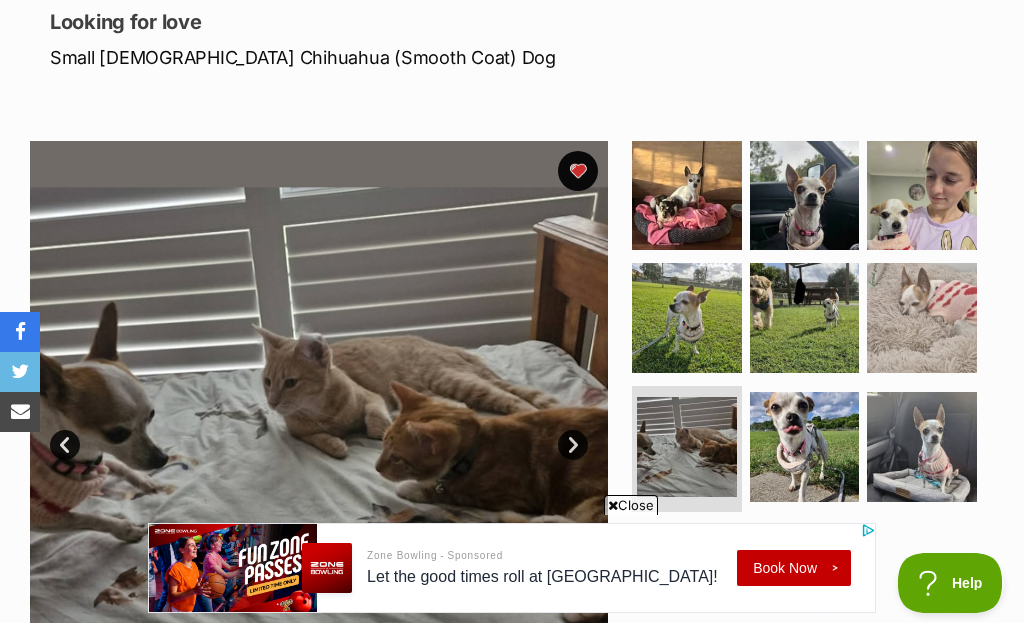 click at bounding box center [805, 447] 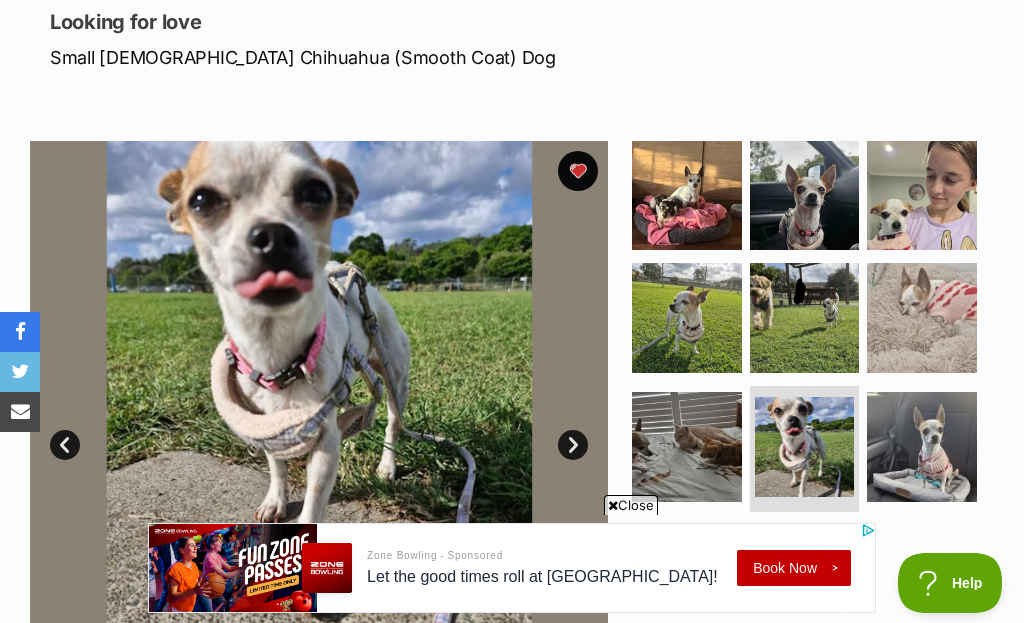 click at bounding box center [922, 447] 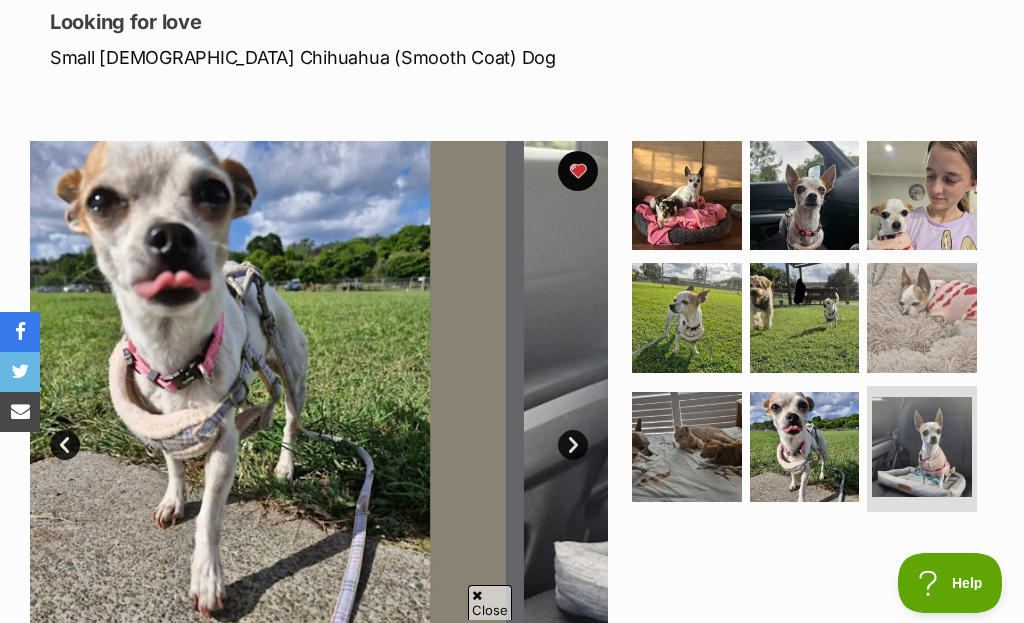 click at bounding box center [922, 447] 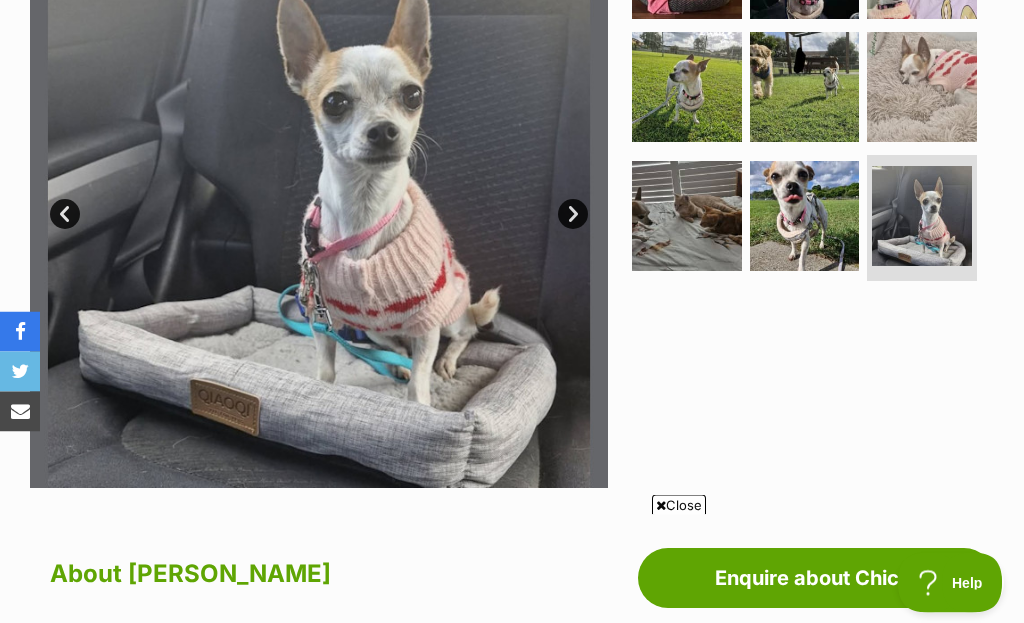 scroll, scrollTop: 492, scrollLeft: 0, axis: vertical 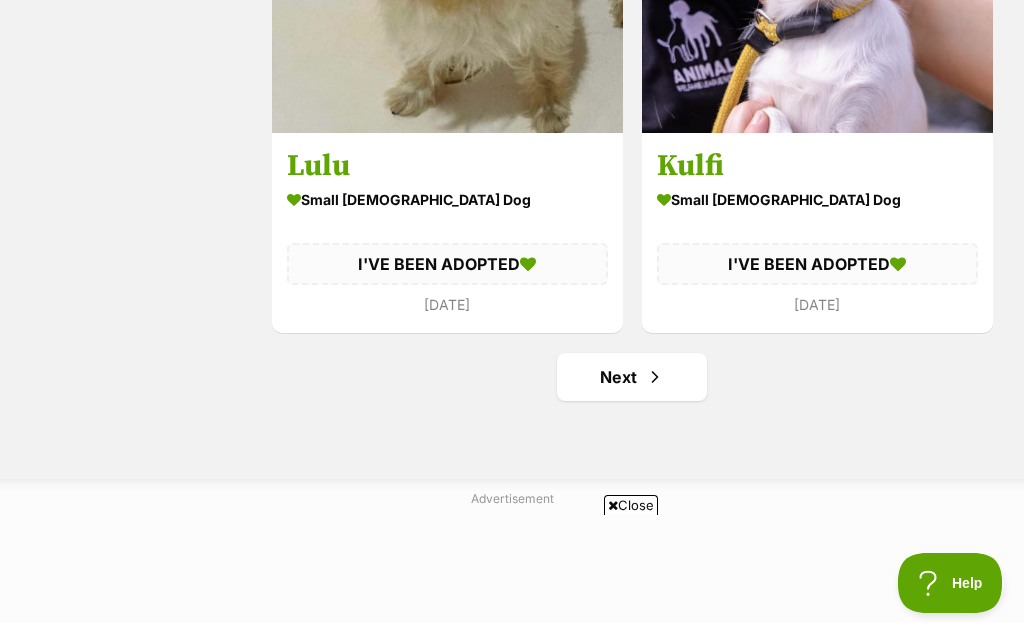 click at bounding box center [655, 377] 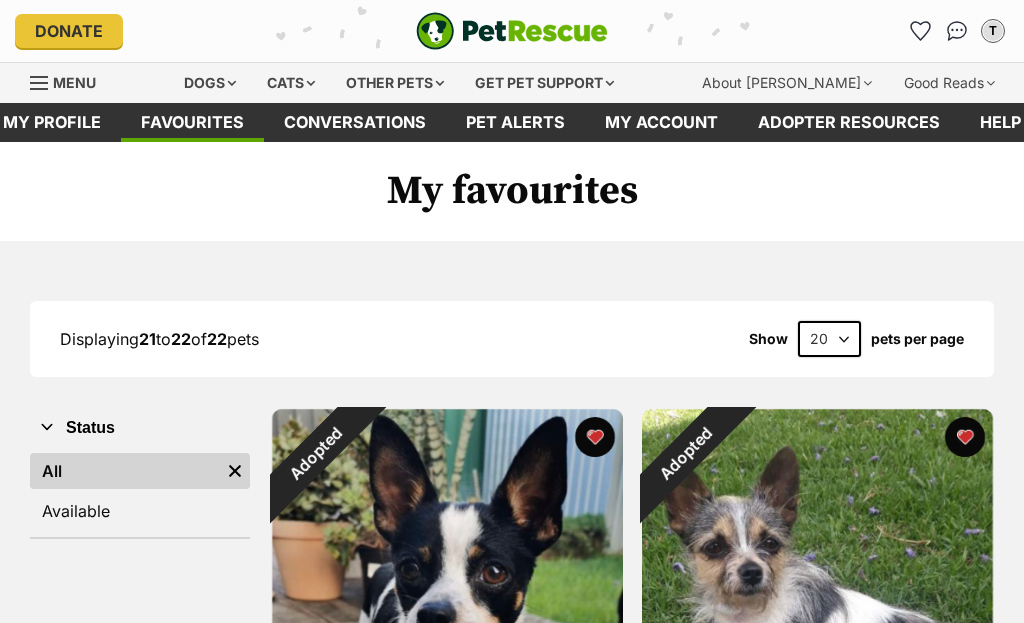 scroll, scrollTop: 0, scrollLeft: 0, axis: both 